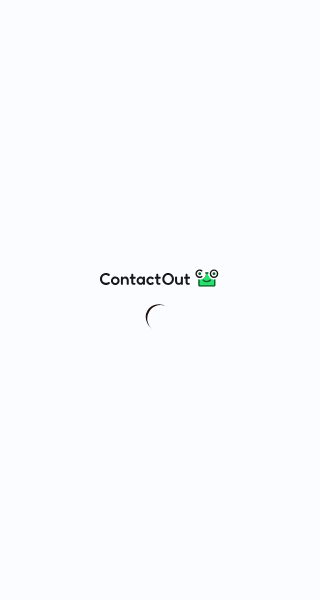 scroll, scrollTop: 0, scrollLeft: 0, axis: both 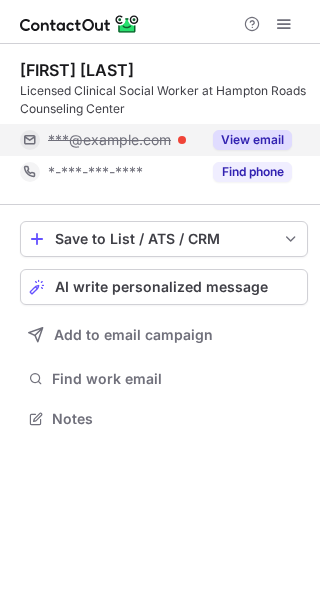 click on "View email" at bounding box center [252, 140] 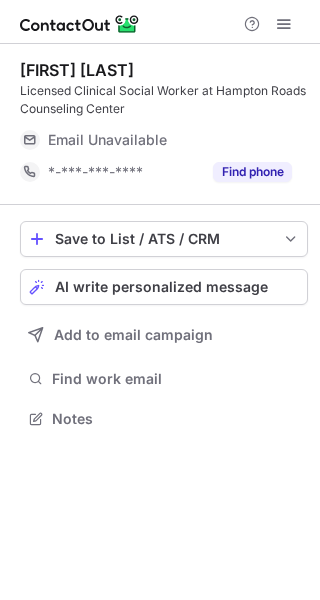 scroll, scrollTop: 0, scrollLeft: 0, axis: both 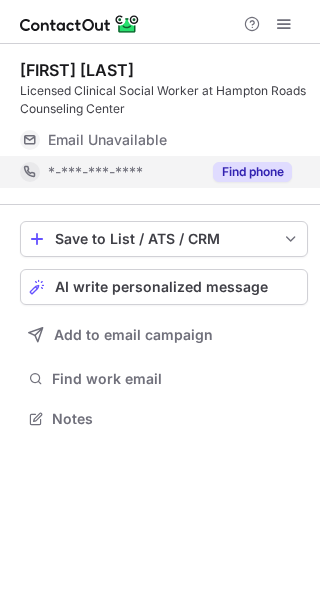 click on "Find phone" at bounding box center (252, 172) 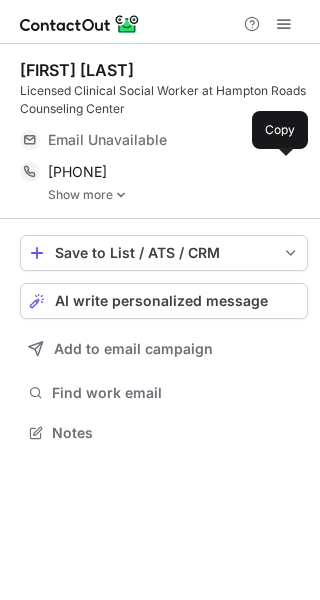 scroll, scrollTop: 10, scrollLeft: 10, axis: both 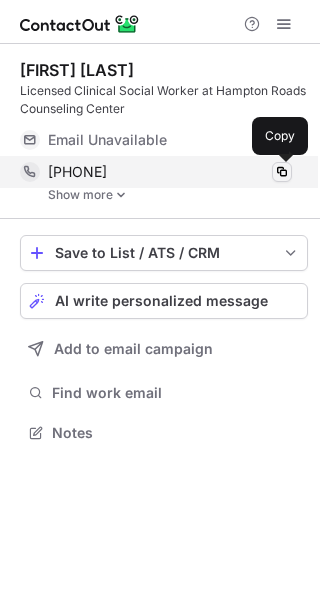 click at bounding box center [282, 172] 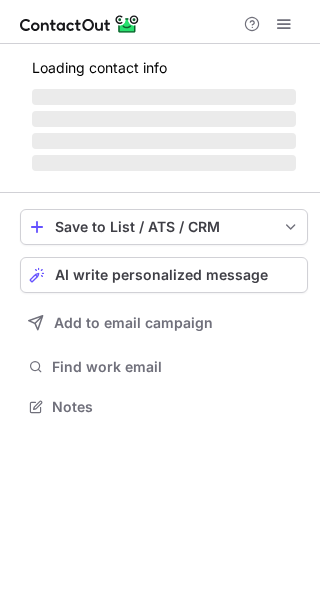 scroll, scrollTop: 0, scrollLeft: 0, axis: both 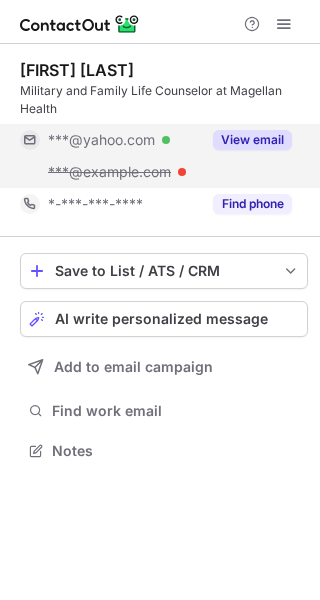 click on "View email" at bounding box center [246, 140] 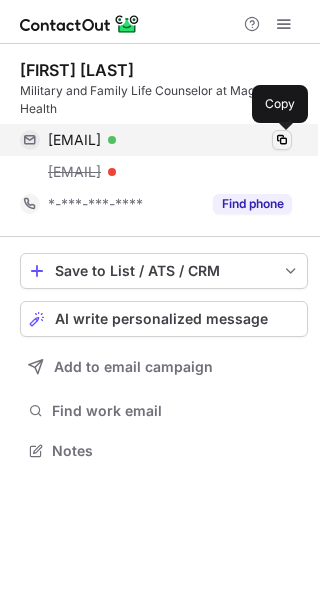 click at bounding box center (282, 140) 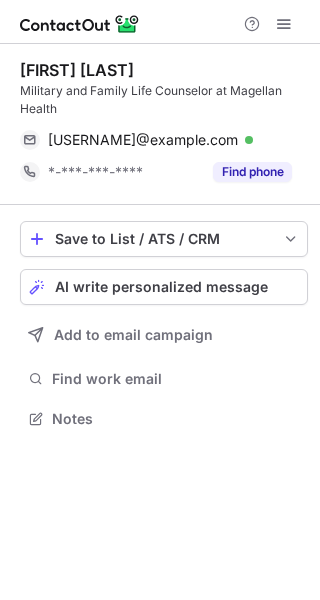 scroll, scrollTop: 0, scrollLeft: 0, axis: both 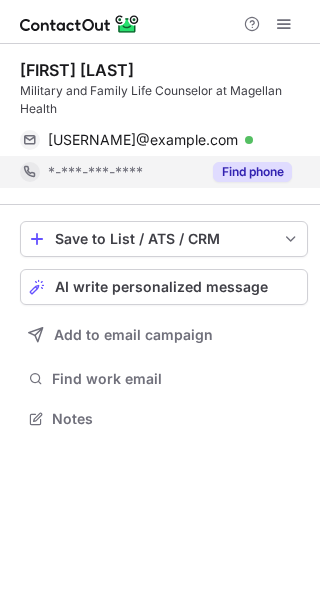 click on "Find phone" at bounding box center (252, 172) 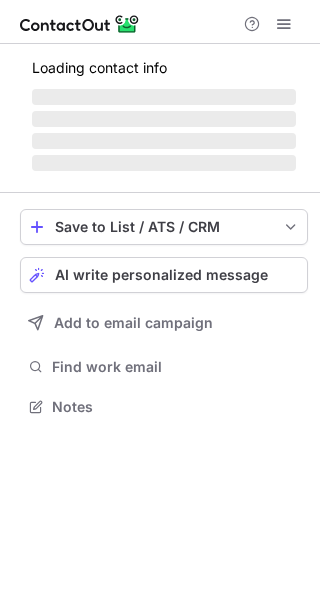scroll, scrollTop: 0, scrollLeft: 0, axis: both 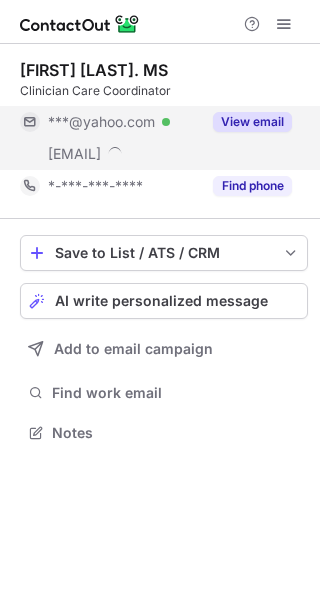 click on "View email" at bounding box center [252, 122] 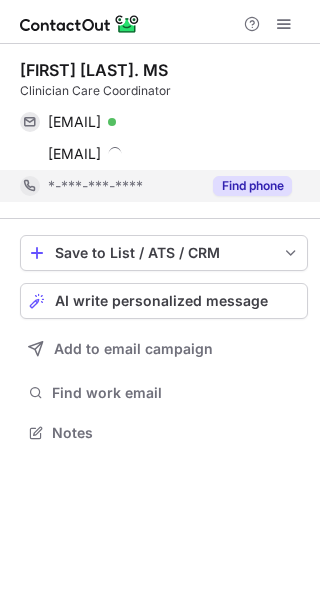 click on "Find phone" at bounding box center (252, 186) 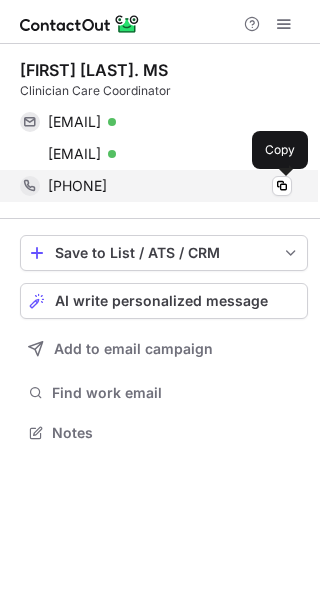 click on "+15026322884 Copy" at bounding box center (156, 186) 